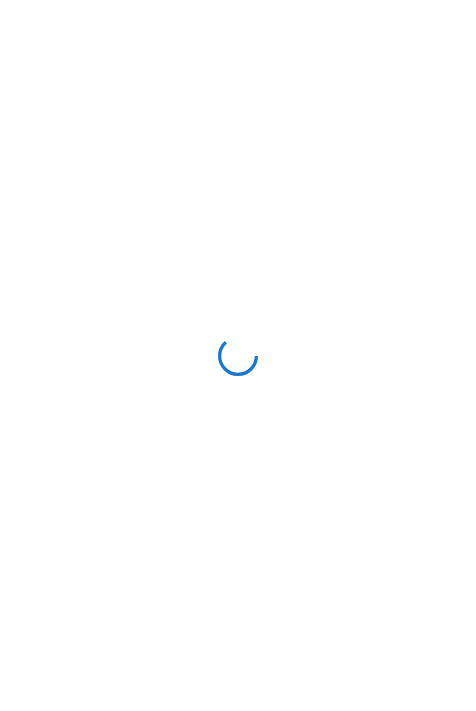 scroll, scrollTop: 0, scrollLeft: 0, axis: both 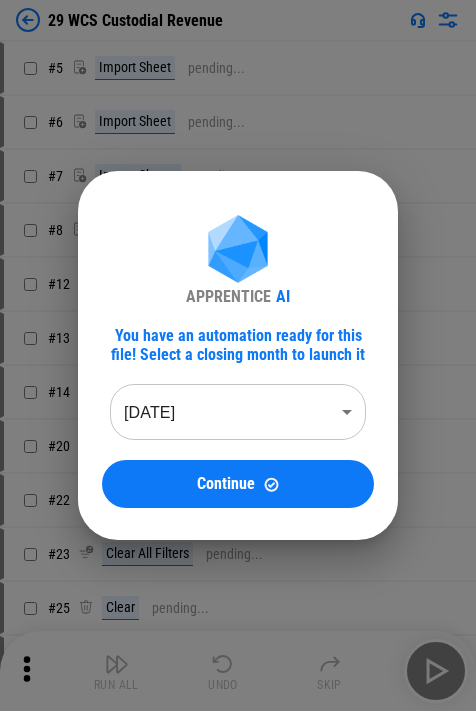 click on "APPRENTICE AI You have an automation ready for this file! Select a closing month to launch it Jun 2025 ******** ​ Continue" at bounding box center [238, 355] 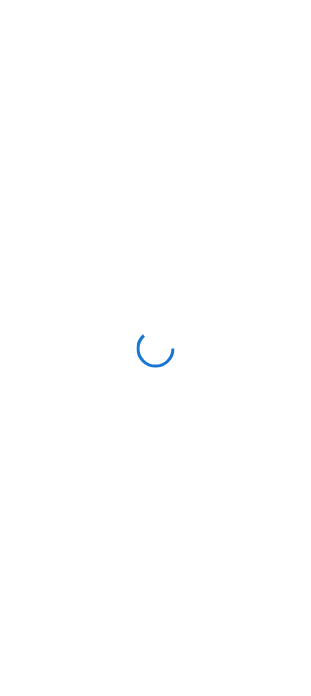 scroll, scrollTop: 0, scrollLeft: 0, axis: both 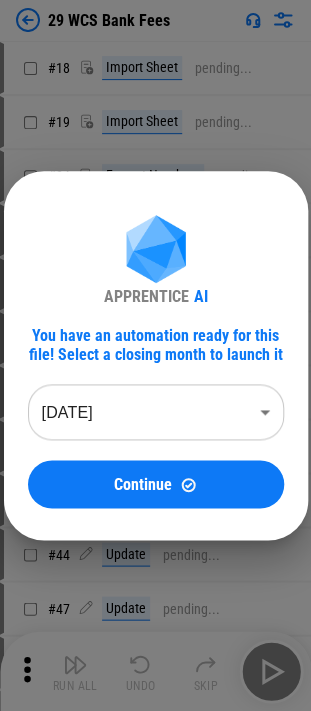 click on "29 WCS Bank Fees  # 18 Import Sheet pending... # 19 Import Sheet pending... # 24 Format Numbers pending... # 25 Update pending... # 26 Update pending... # 27 Update pending... # 31 Set filter pending... # 32 Sort pending... # 38 Remove Rows pending... # 44 Update pending... # 47 Update pending... # 48 Auto Fill pending... # 49 Change Format pending... # 57 Clear pending... # 58 Add Rows pending... # 59 Copy pending... # 61 Paste pending... # 65 Clear pending... # 66 Copy pending... # 68 Paste pending... # 70 Remove Rows pending... # 72 Update pending... # 73 Delete Sheet pending... # 75 Update pending... # 76 Replace All pending... # 79 Replace All pending... # 81 Replace All pending... # 82 Set filter pending... # 83 Apply Filter pending... # 84 Change Format pending... # 85 Apply Filter pending... # 86 Change Format pending... # 87 Clear All Filters pending... # 88 Manual Change Required pending... # 89 Apply Filter pending... # 91 Update pending... # 92 Copy pending... # 93 Paste Values pending..." at bounding box center (155, 355) 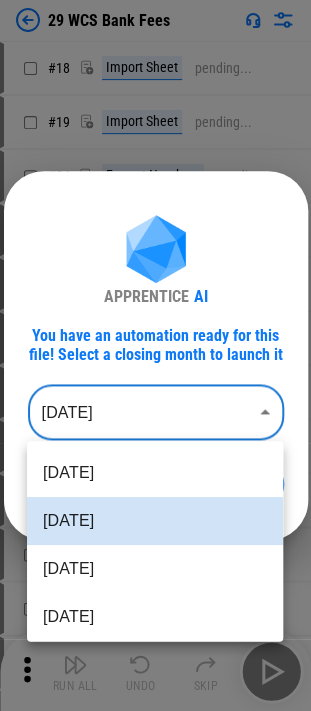 click at bounding box center [155, 355] 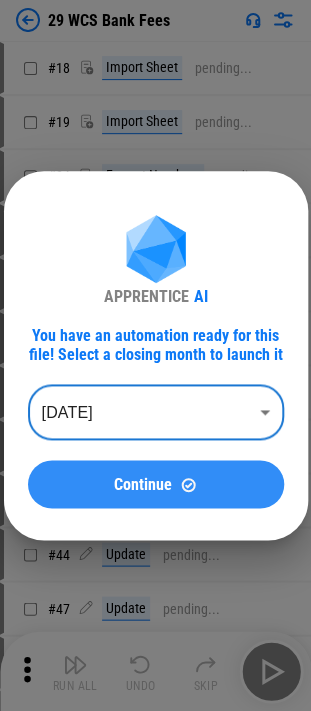 click on "Continue" at bounding box center (156, 484) 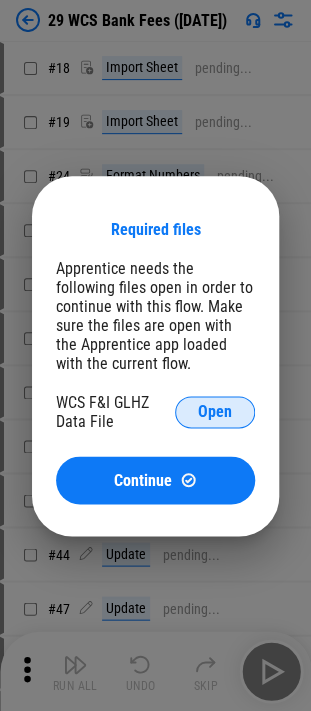 click on "Open" at bounding box center [215, 412] 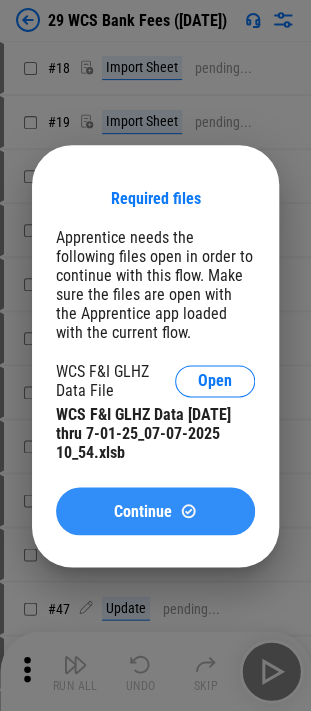 click on "Continue" at bounding box center [155, 511] 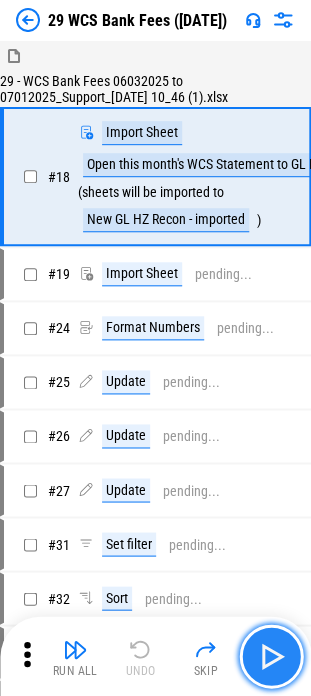 click at bounding box center (271, 656) 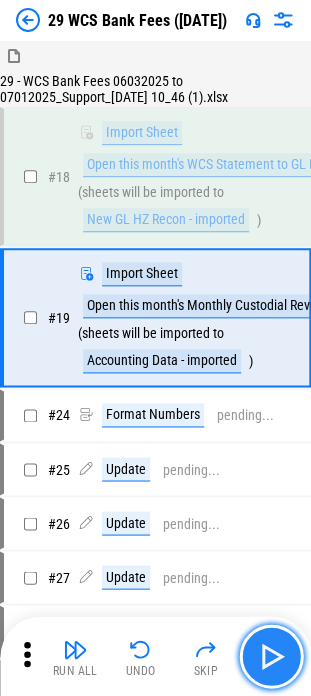 click at bounding box center (271, 656) 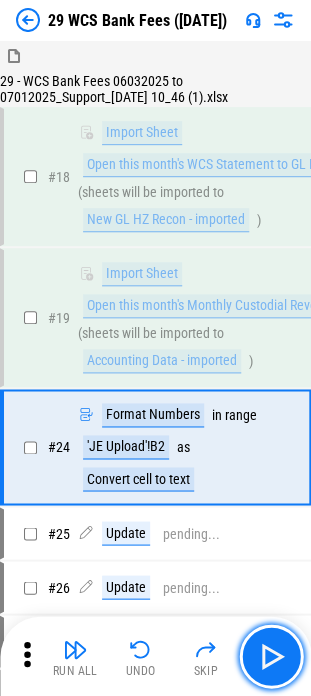 click at bounding box center (271, 656) 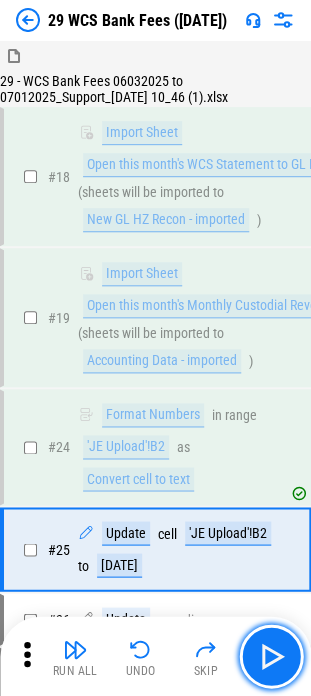 click at bounding box center (271, 656) 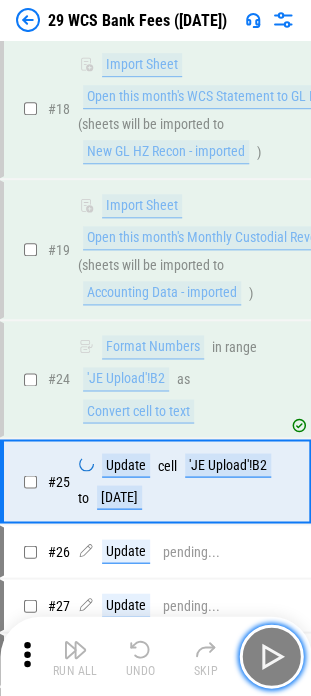 click at bounding box center [271, 656] 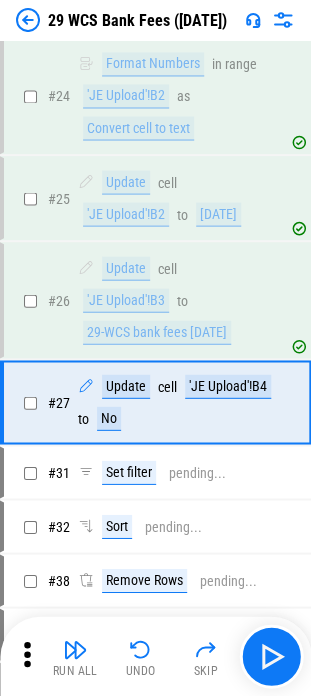 scroll, scrollTop: 401, scrollLeft: 0, axis: vertical 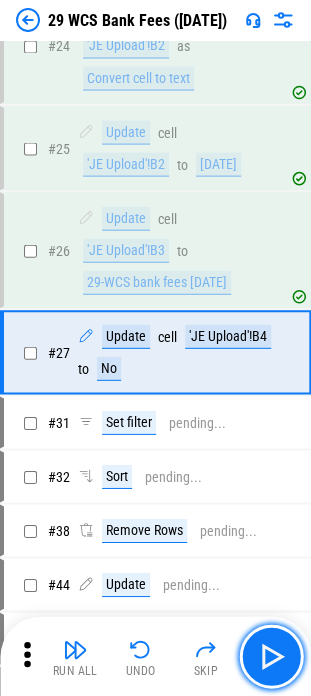 click at bounding box center [271, 656] 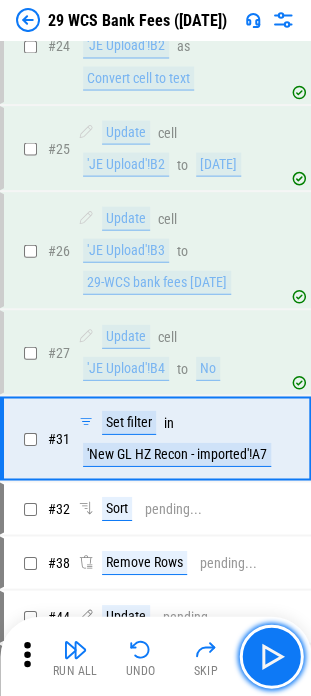 click at bounding box center (271, 656) 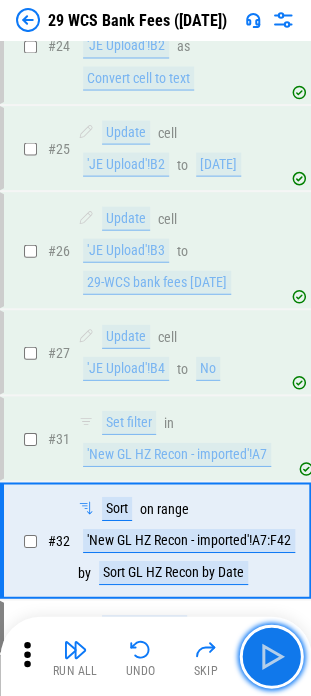click at bounding box center [271, 656] 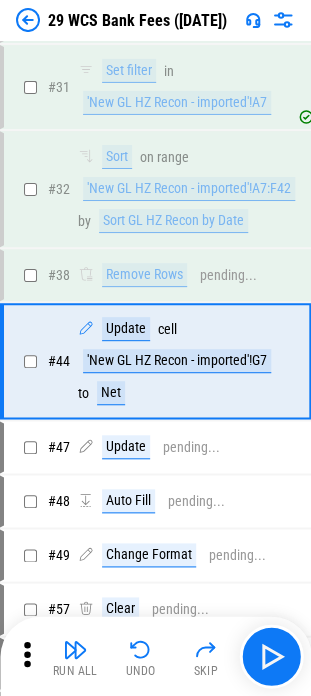 scroll, scrollTop: 758, scrollLeft: 0, axis: vertical 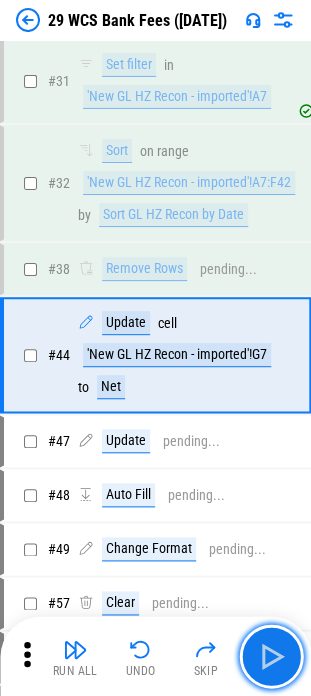 click at bounding box center (271, 656) 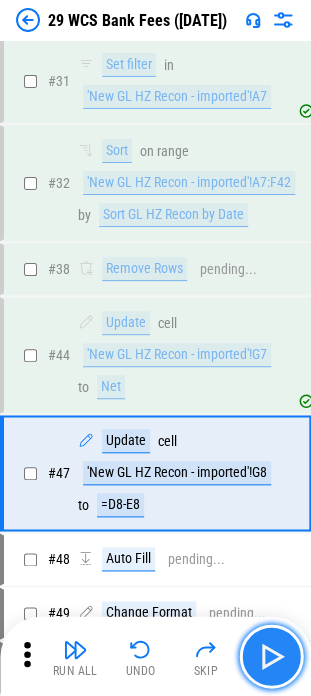 click at bounding box center (271, 656) 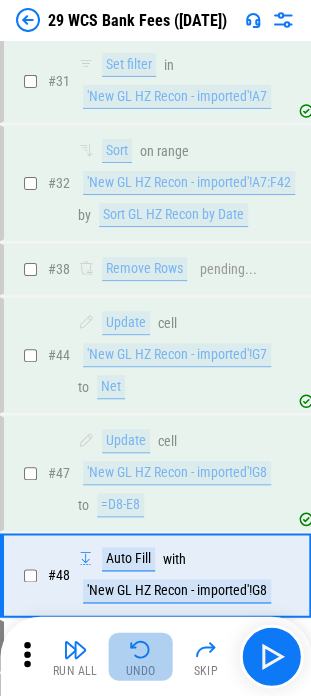 click at bounding box center (141, 649) 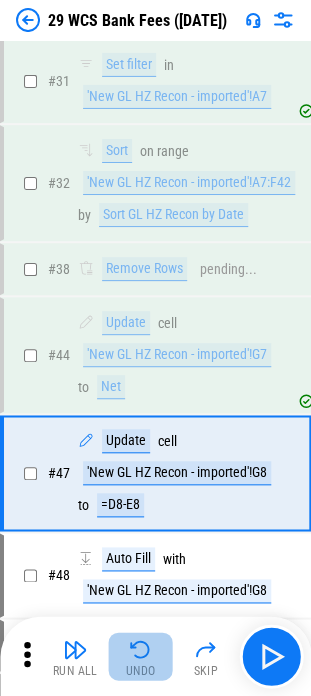 click at bounding box center (141, 649) 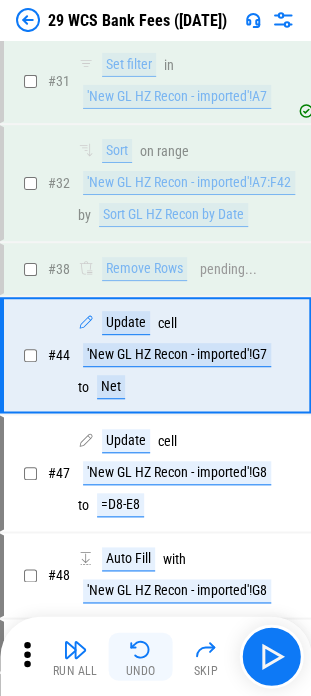 click at bounding box center (141, 649) 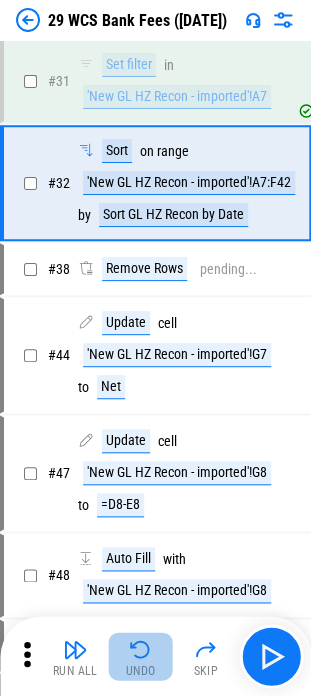 click on "Undo" at bounding box center (141, 656) 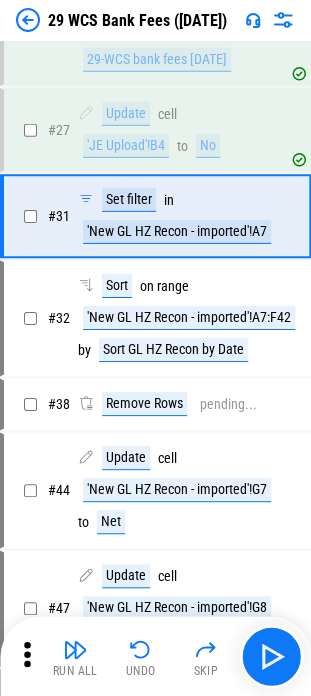 scroll, scrollTop: 458, scrollLeft: 0, axis: vertical 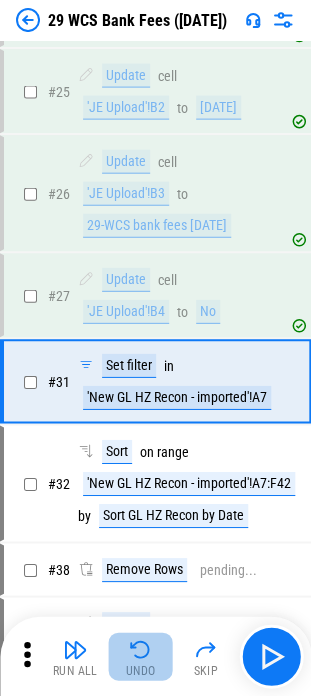 click on "Undo" at bounding box center [141, 670] 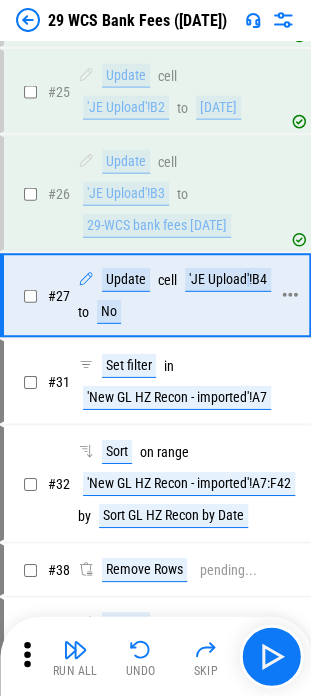 click on "'JE Upload'!B4" at bounding box center [228, 279] 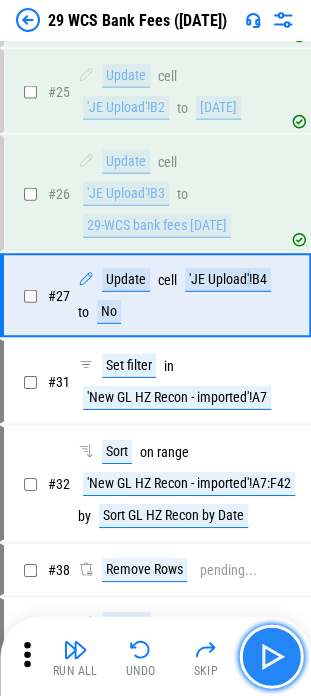click at bounding box center [271, 656] 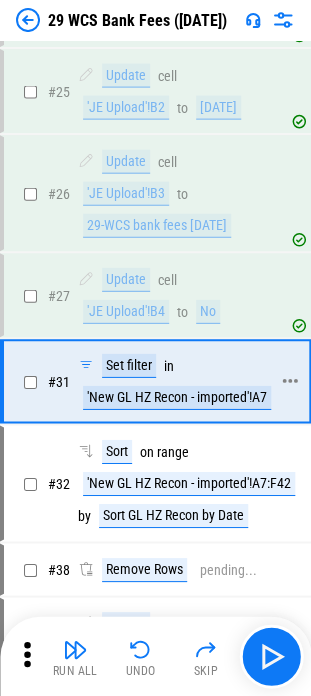 click on "Set filter in 'New GL HZ Recon - imported'!A7" at bounding box center (181, 381) 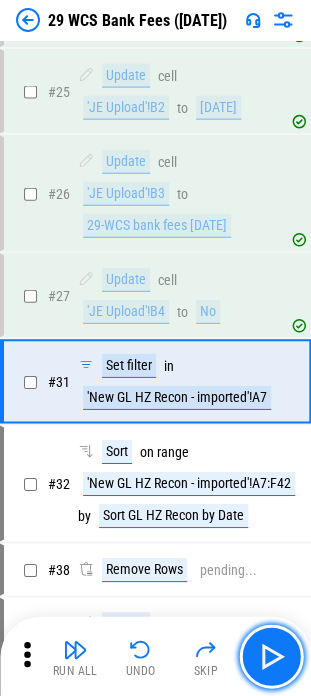 click at bounding box center (271, 656) 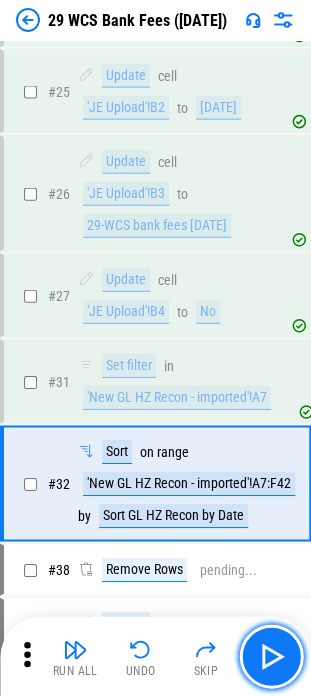 click at bounding box center (271, 656) 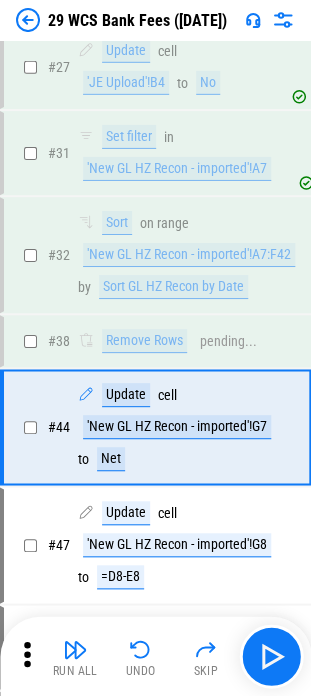 scroll, scrollTop: 758, scrollLeft: 0, axis: vertical 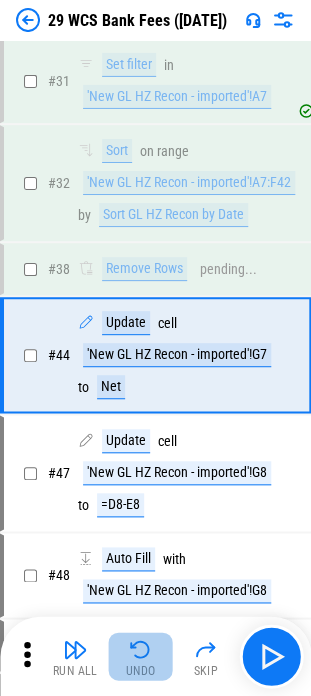click on "Undo" at bounding box center (141, 656) 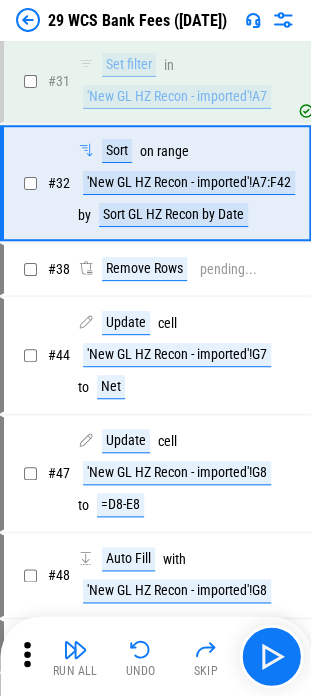 click at bounding box center [141, 649] 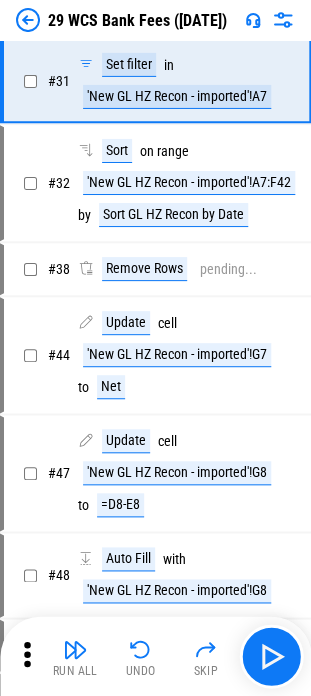 click at bounding box center (141, 649) 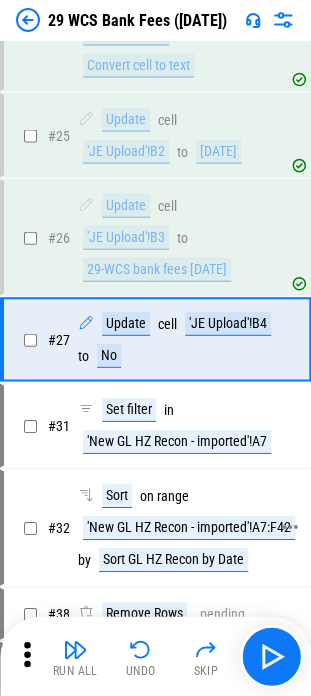 scroll, scrollTop: 401, scrollLeft: 0, axis: vertical 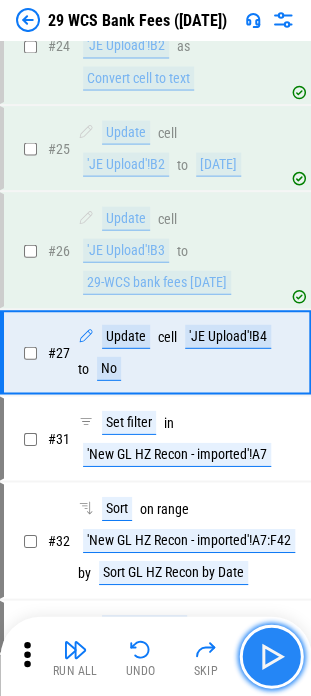 click at bounding box center (271, 656) 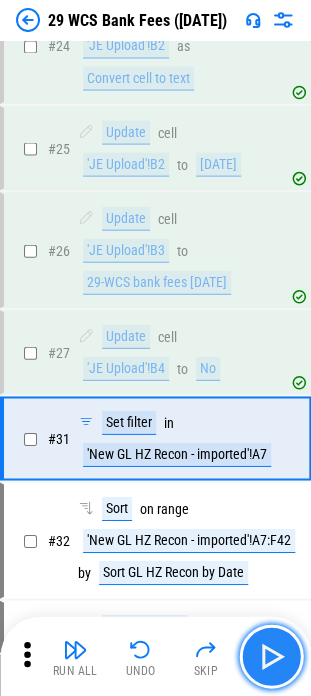 click at bounding box center [271, 656] 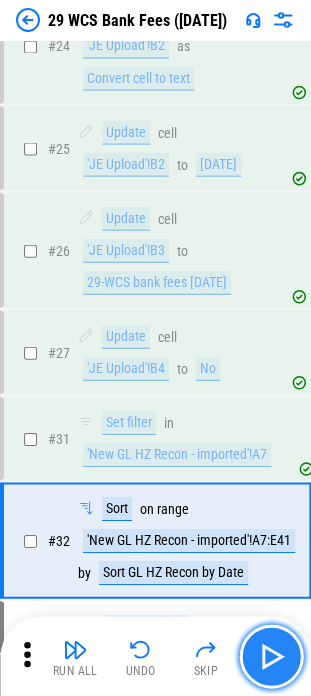 click at bounding box center (271, 656) 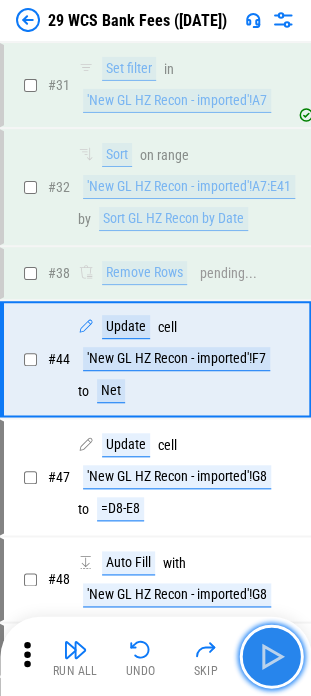 click at bounding box center (271, 656) 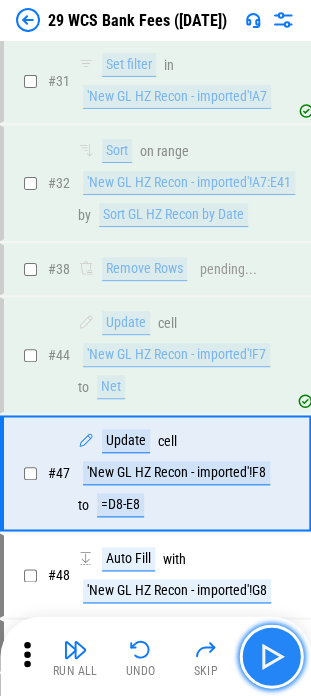 click at bounding box center (271, 656) 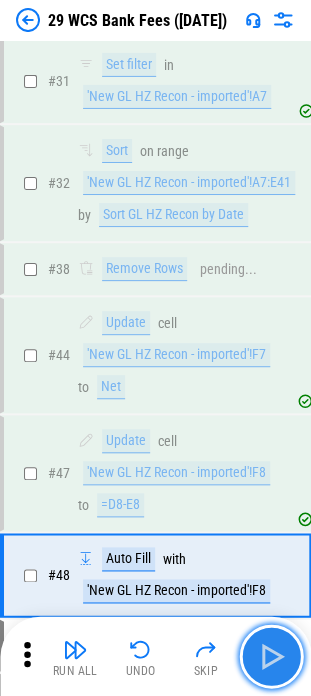 click at bounding box center [271, 656] 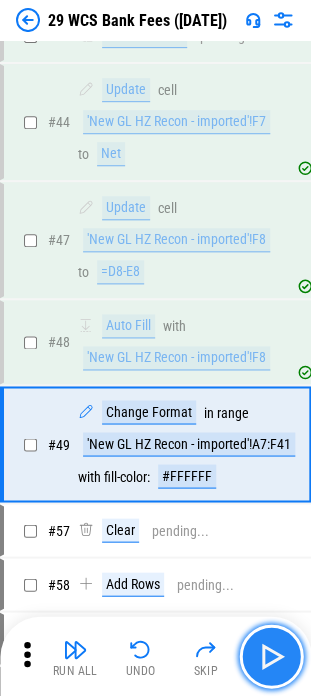 click at bounding box center (271, 656) 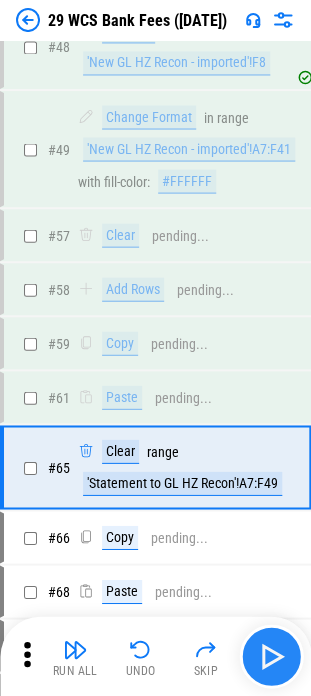 scroll, scrollTop: 1394, scrollLeft: 0, axis: vertical 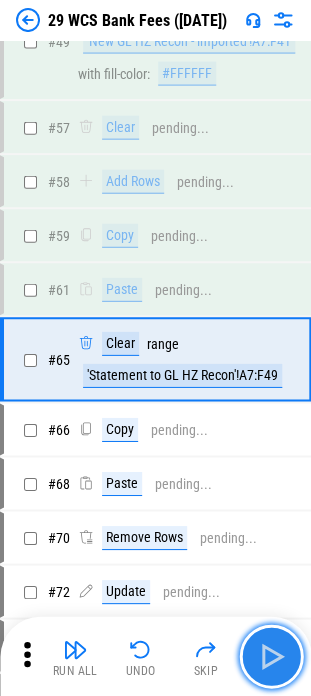 click at bounding box center [271, 656] 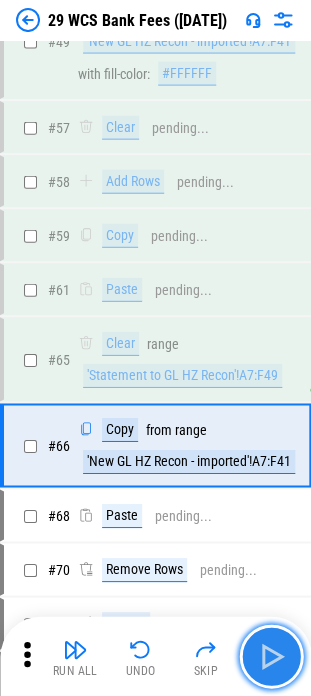 click at bounding box center [271, 656] 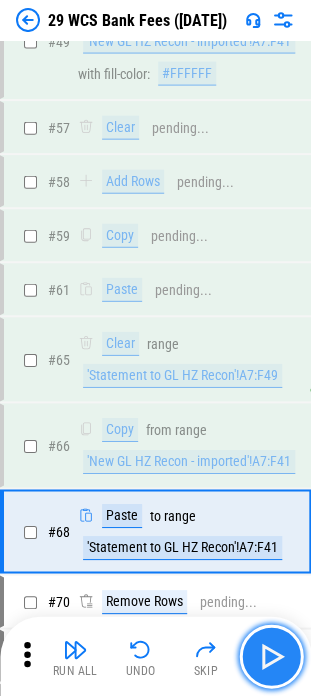 click at bounding box center [271, 656] 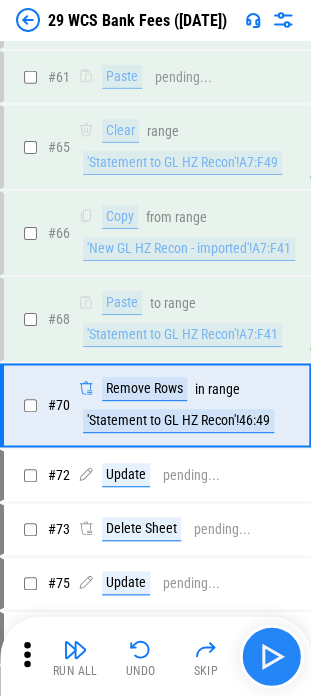 scroll, scrollTop: 1650, scrollLeft: 0, axis: vertical 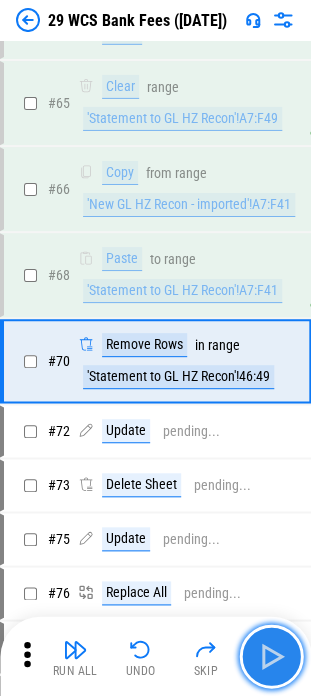 click at bounding box center (271, 656) 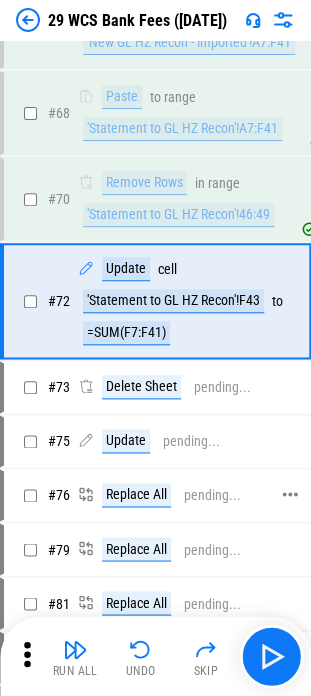 scroll, scrollTop: 1850, scrollLeft: 0, axis: vertical 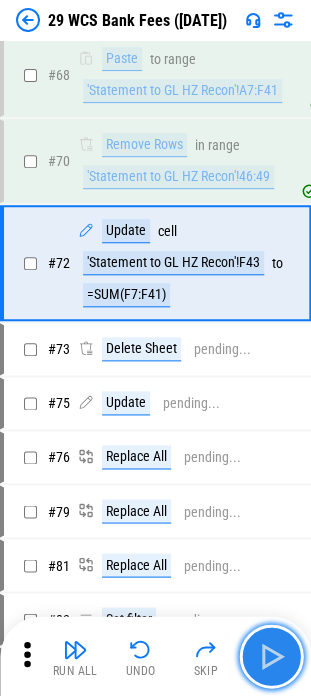 click at bounding box center (271, 656) 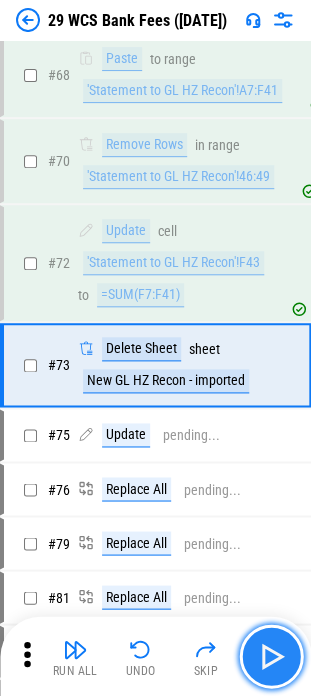 click at bounding box center (271, 656) 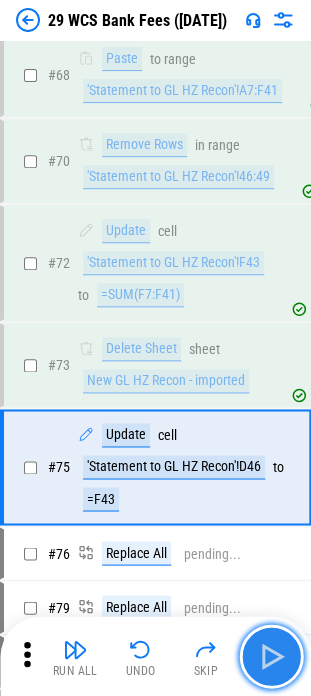 click at bounding box center [271, 656] 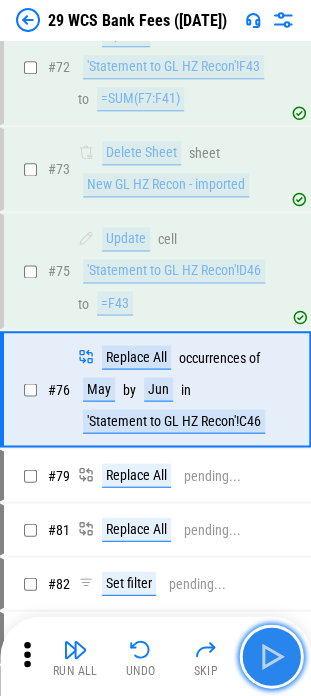 scroll, scrollTop: 2070, scrollLeft: 0, axis: vertical 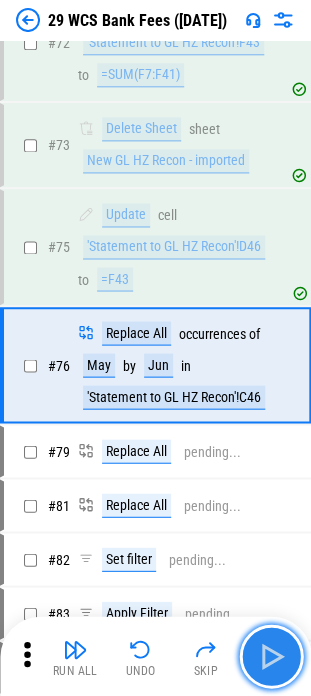 click at bounding box center [271, 656] 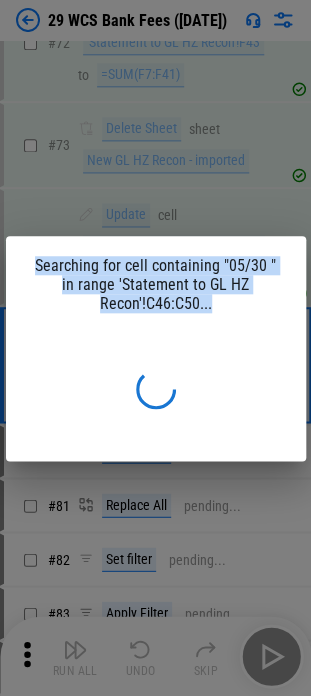 click on "Searching for cell containing "05/30 " in range 'Statement to GL HZ Recon'!C46:C50..." at bounding box center (155, 348) 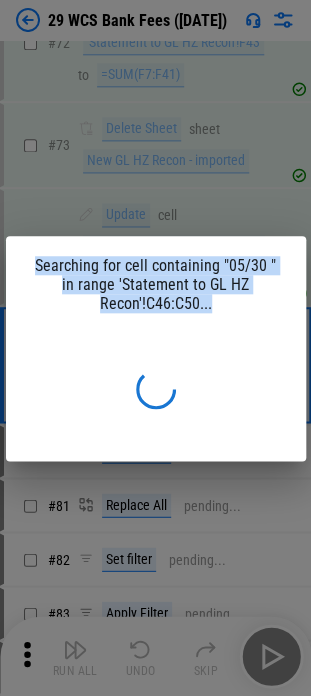 click on "Searching for cell containing "05/30 " in range 'Statement to GL HZ Recon'!C46:C50..." at bounding box center [156, 284] 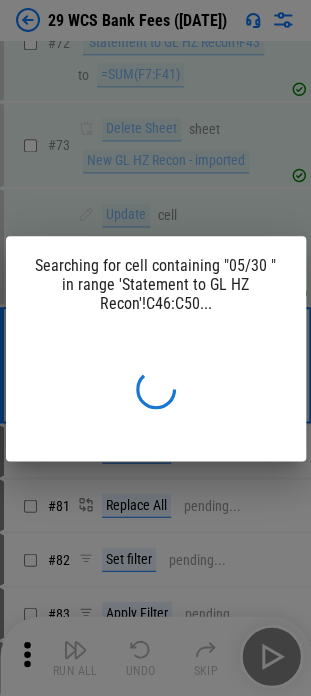 click on "Searching for cell containing "05/30 " in range 'Statement to GL HZ Recon'!C46:C50..." at bounding box center [156, 284] 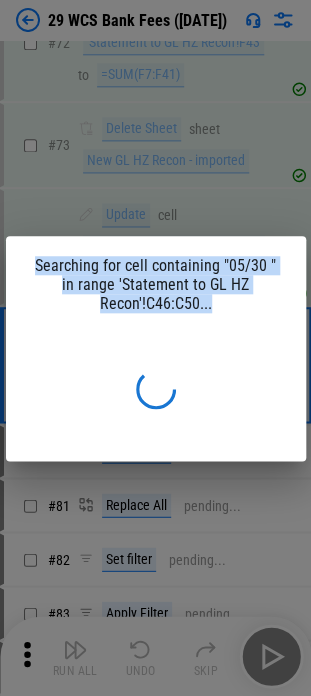 click on "Searching for cell containing "05/30 " in range 'Statement to GL HZ Recon'!C46:C50..." at bounding box center (156, 284) 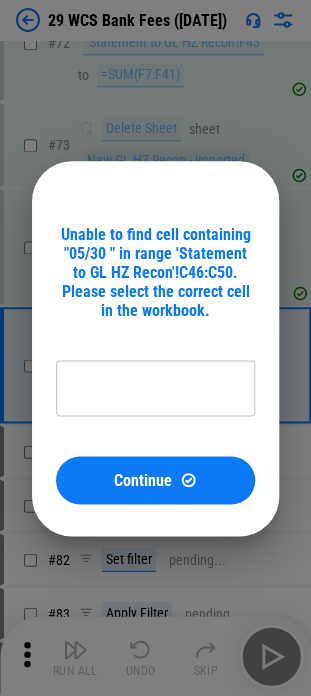type on "**********" 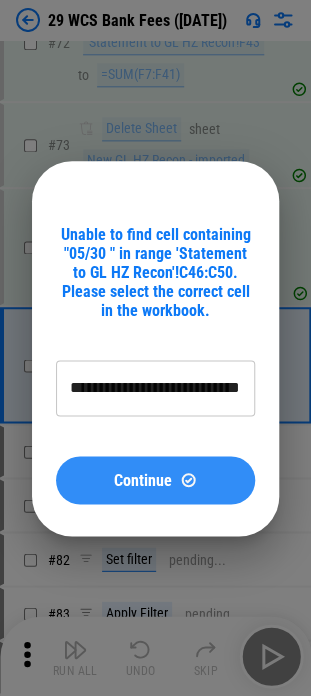 click on "Continue" at bounding box center [155, 480] 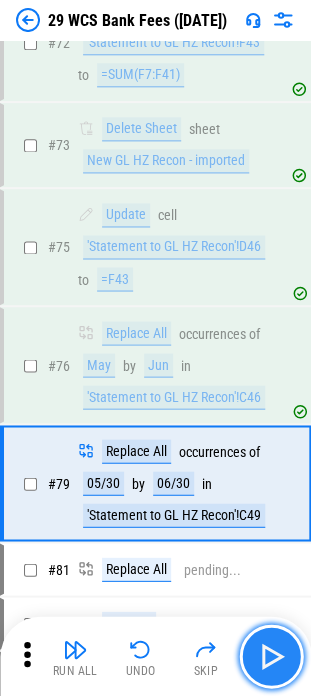 click at bounding box center (271, 656) 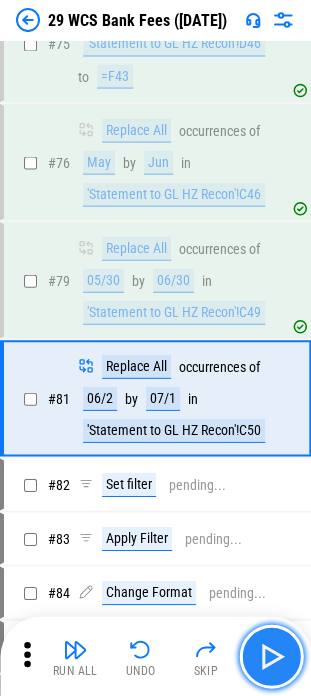 scroll, scrollTop: 2304, scrollLeft: 0, axis: vertical 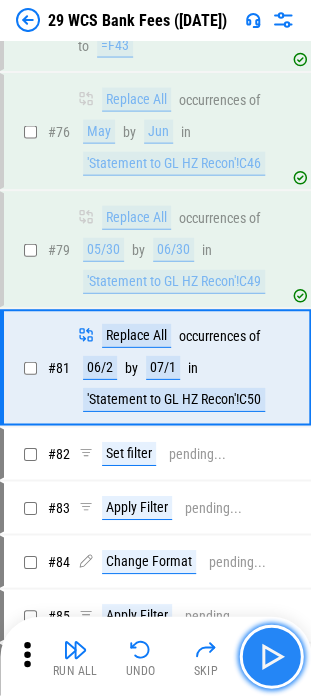 click at bounding box center (271, 656) 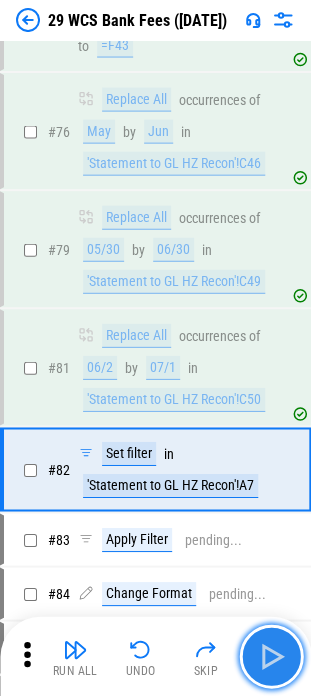 click at bounding box center (271, 656) 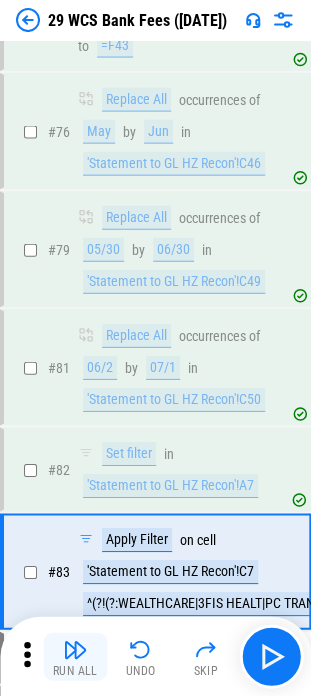 click at bounding box center [75, 649] 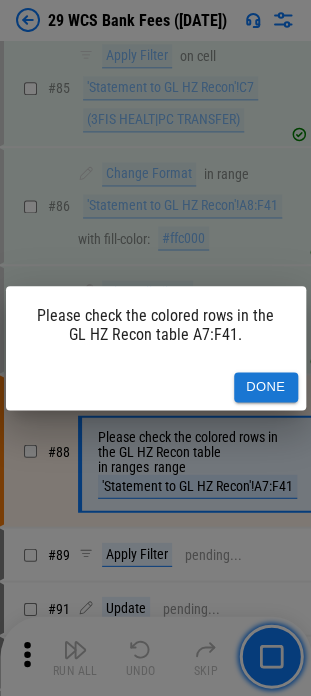 scroll, scrollTop: 3100, scrollLeft: 0, axis: vertical 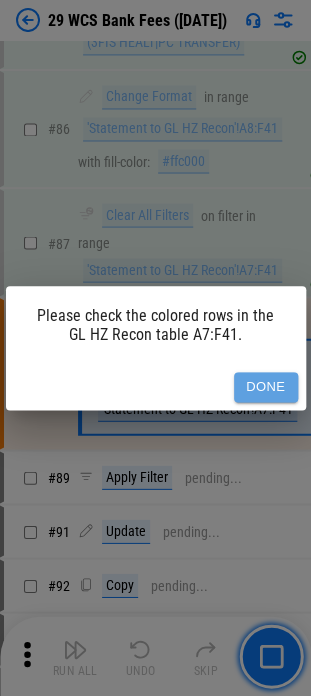 click on "Done" at bounding box center (266, 387) 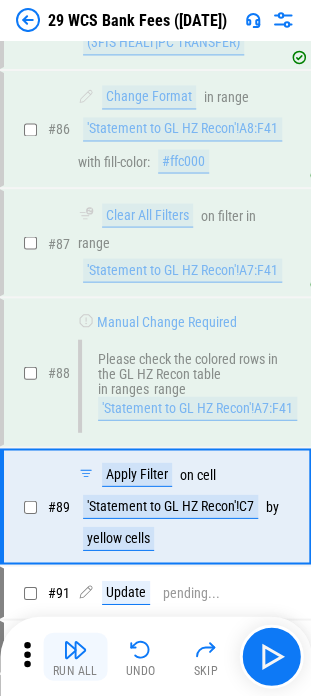click on "Run All" at bounding box center (75, 656) 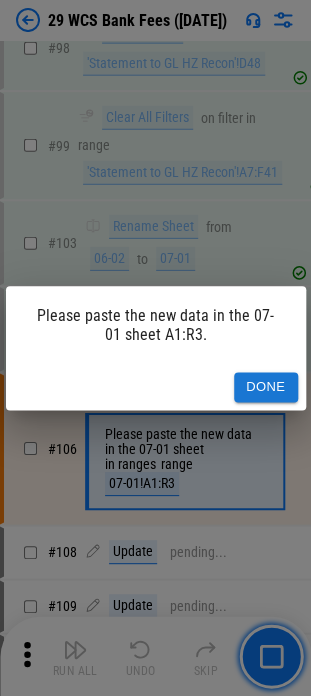 scroll, scrollTop: 4338, scrollLeft: 0, axis: vertical 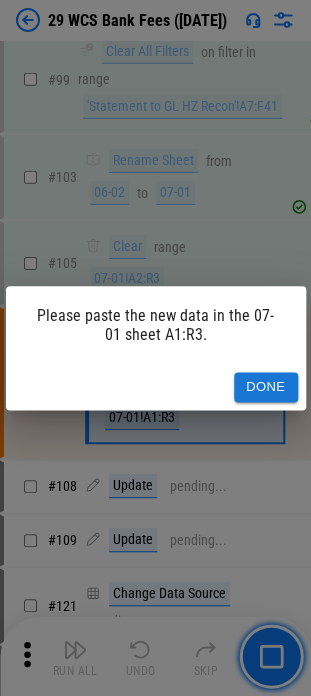 click on "Done" at bounding box center [266, 387] 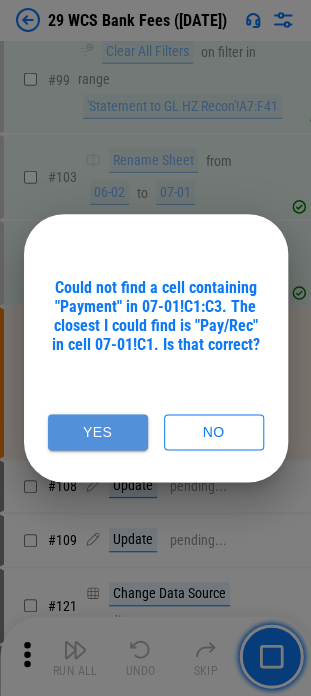 click on "Yes" at bounding box center (98, 432) 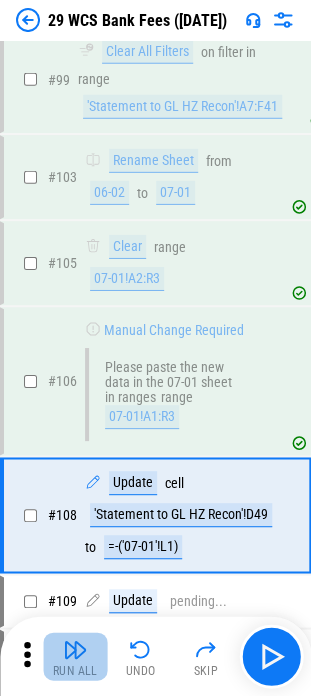 click on "Run All" at bounding box center [75, 656] 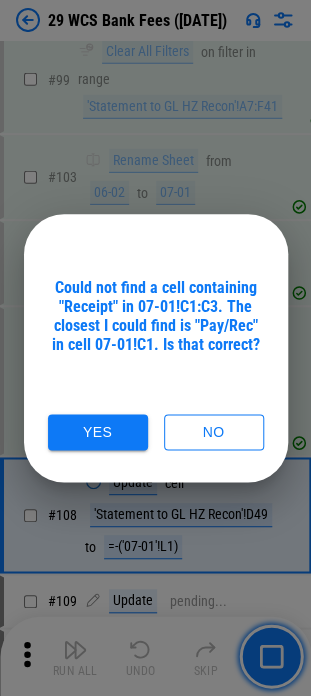 click on "Could not find a cell containing "Receipt" in 07-01!C1:C3. The closest I could find is "Pay/Rec" in cell 07-01!C1. Is that correct? Yes No" at bounding box center [156, 348] 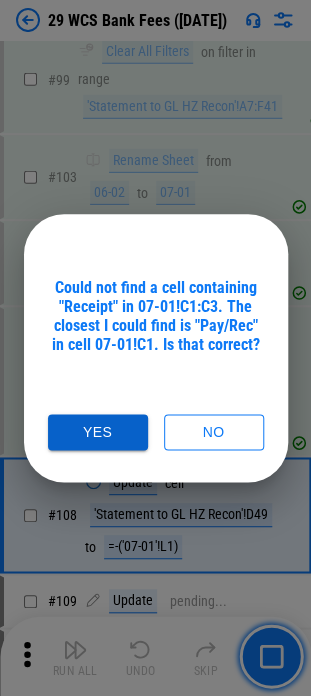 click on "Yes" at bounding box center (98, 432) 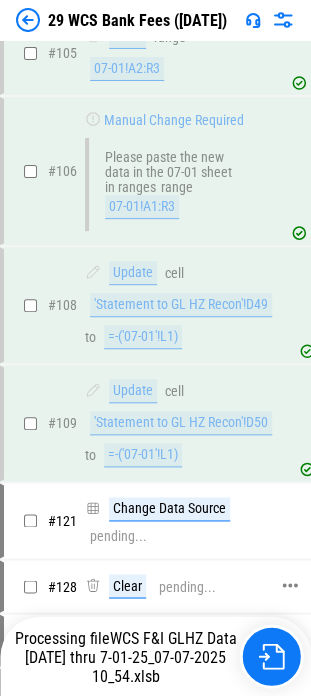 scroll, scrollTop: 4587, scrollLeft: 0, axis: vertical 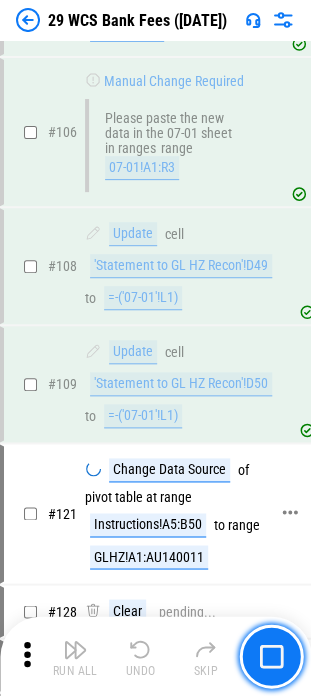 click on "Change Data Source of pivot table at range Instructions!A5:B50 to range GLHZ!A1:AU140011" at bounding box center (185, 513) 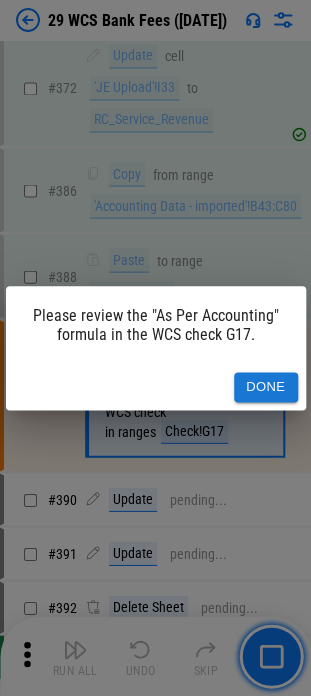 scroll, scrollTop: 8722, scrollLeft: 0, axis: vertical 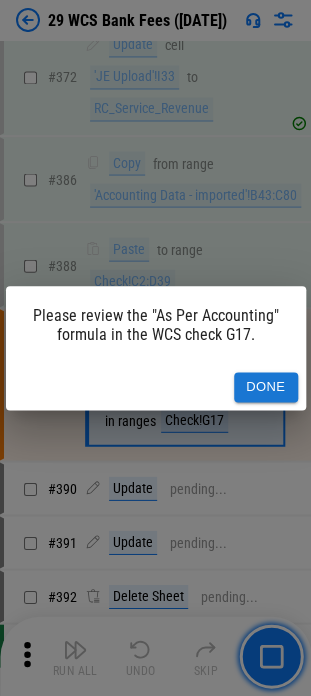 click on "Done" at bounding box center [266, 387] 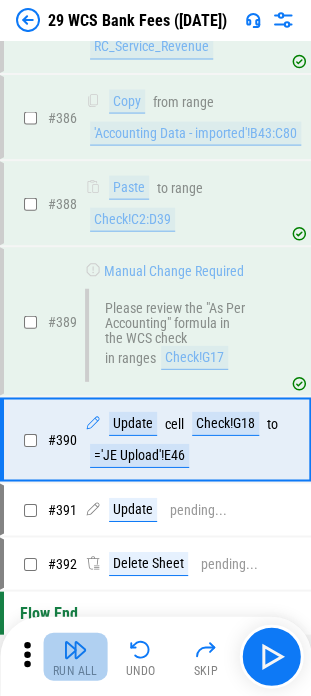 click at bounding box center [75, 649] 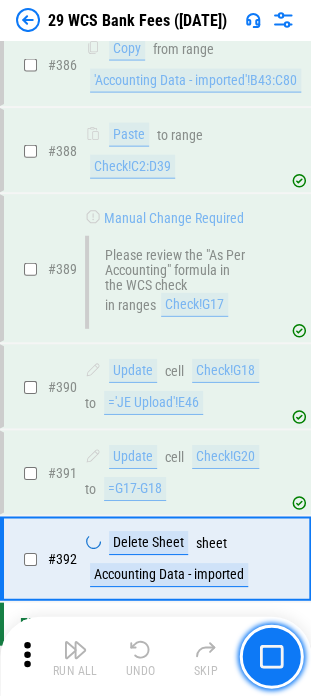 scroll, scrollTop: 8848, scrollLeft: 0, axis: vertical 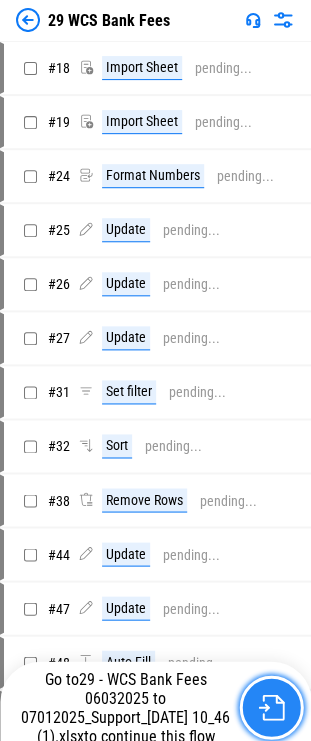 click at bounding box center [271, 707] 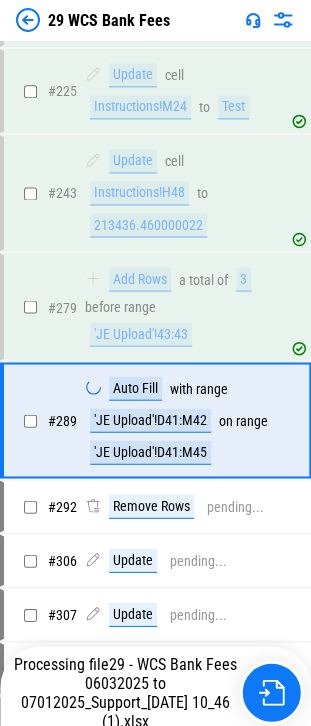 scroll, scrollTop: 6802, scrollLeft: 0, axis: vertical 